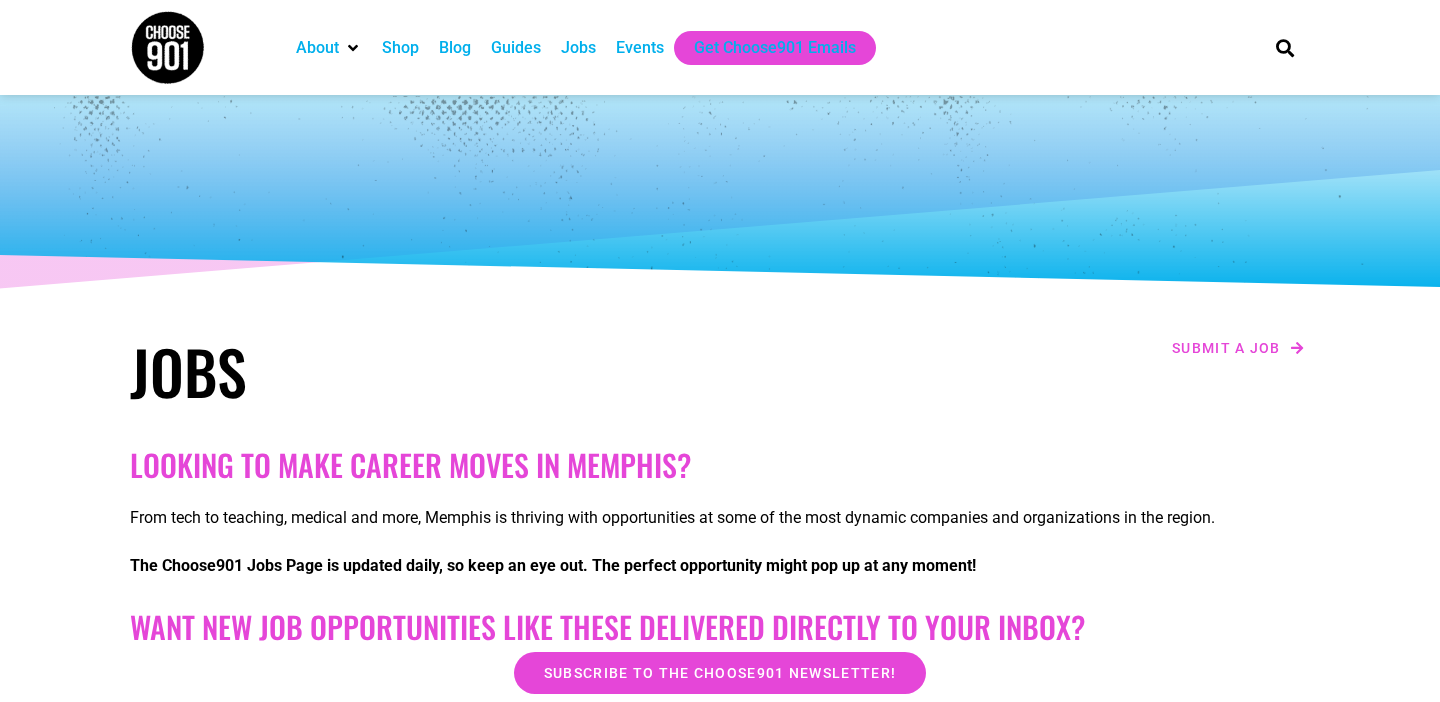 scroll, scrollTop: 395, scrollLeft: 0, axis: vertical 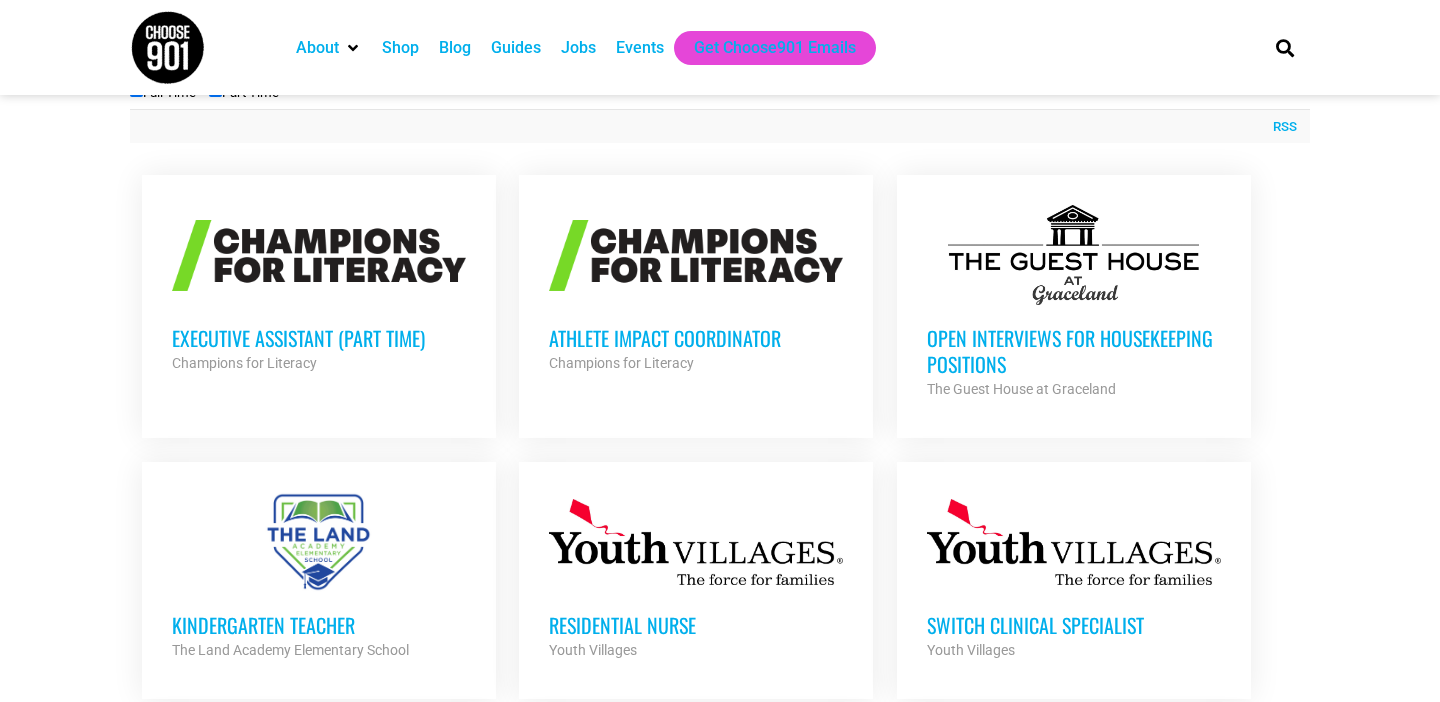 click at bounding box center [696, 255] 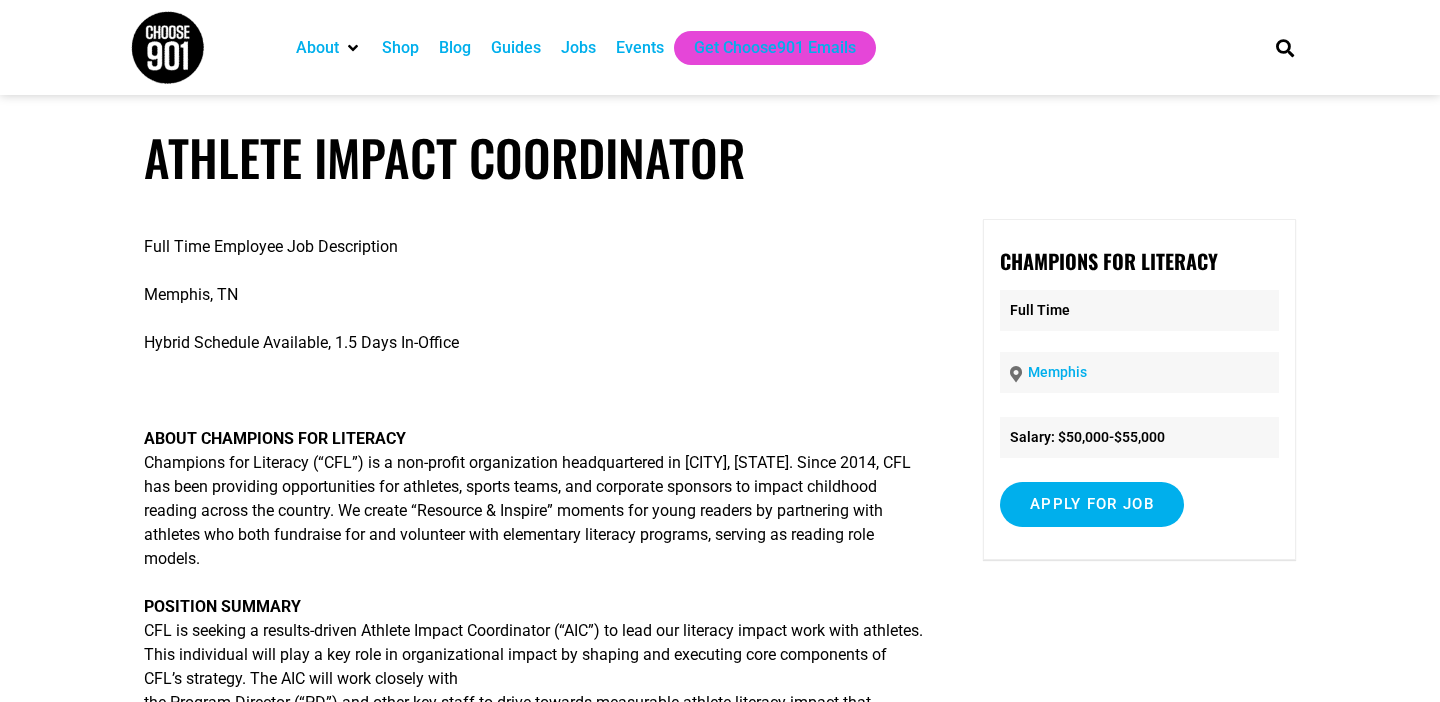 scroll, scrollTop: 0, scrollLeft: 0, axis: both 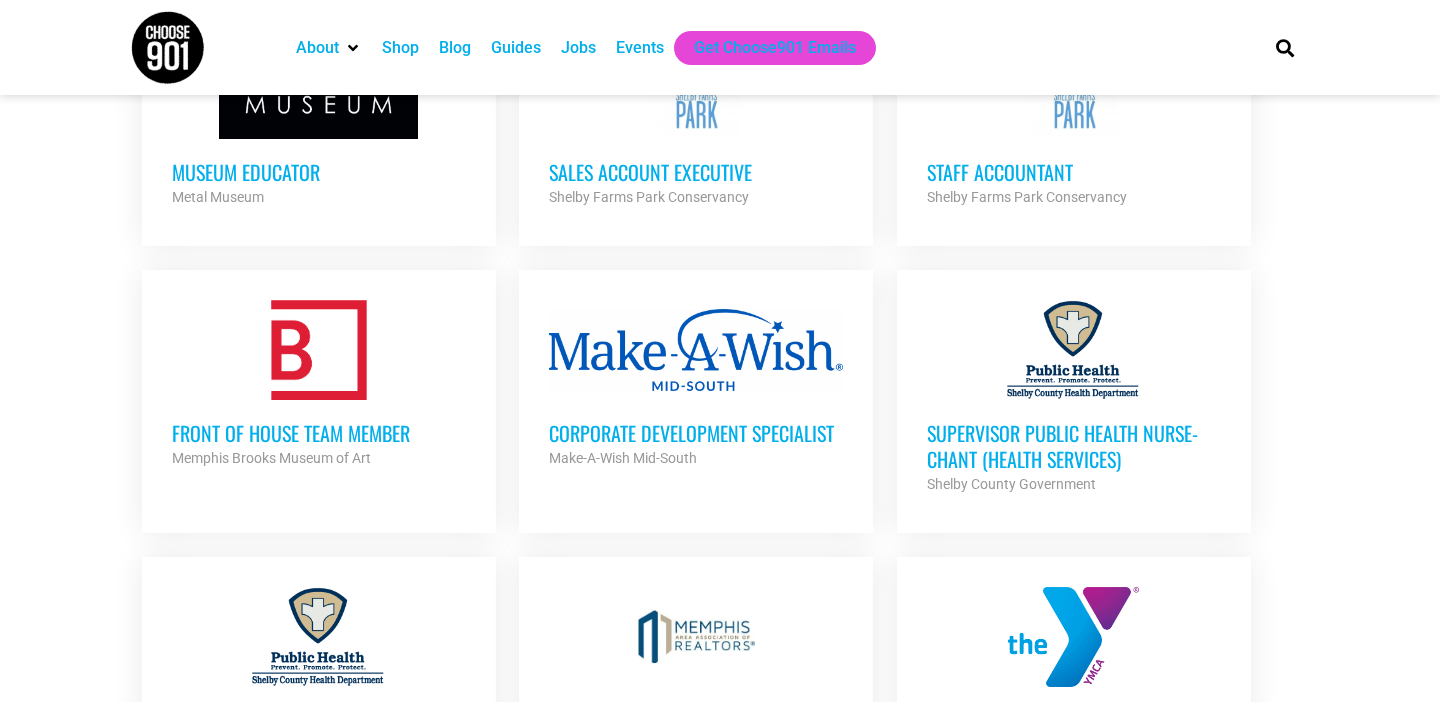 click at bounding box center [696, 350] 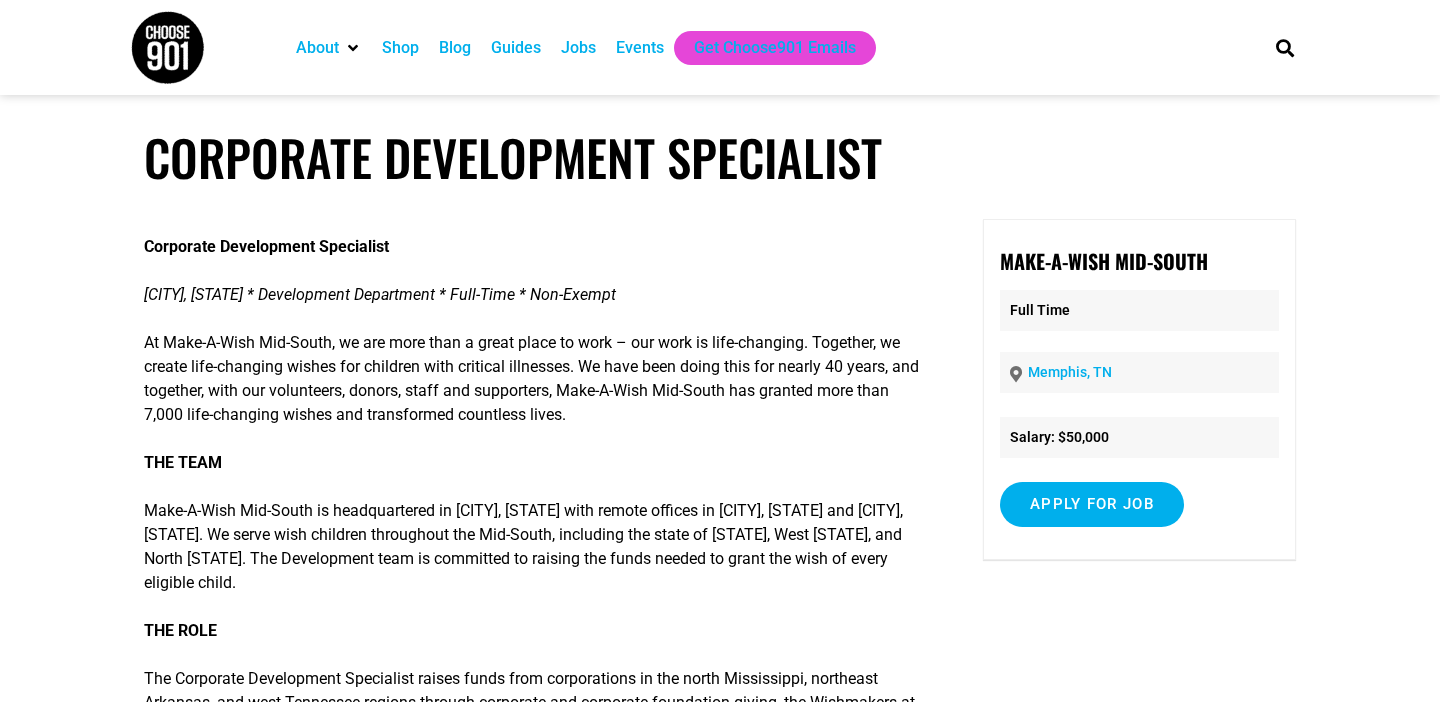 scroll, scrollTop: 0, scrollLeft: 0, axis: both 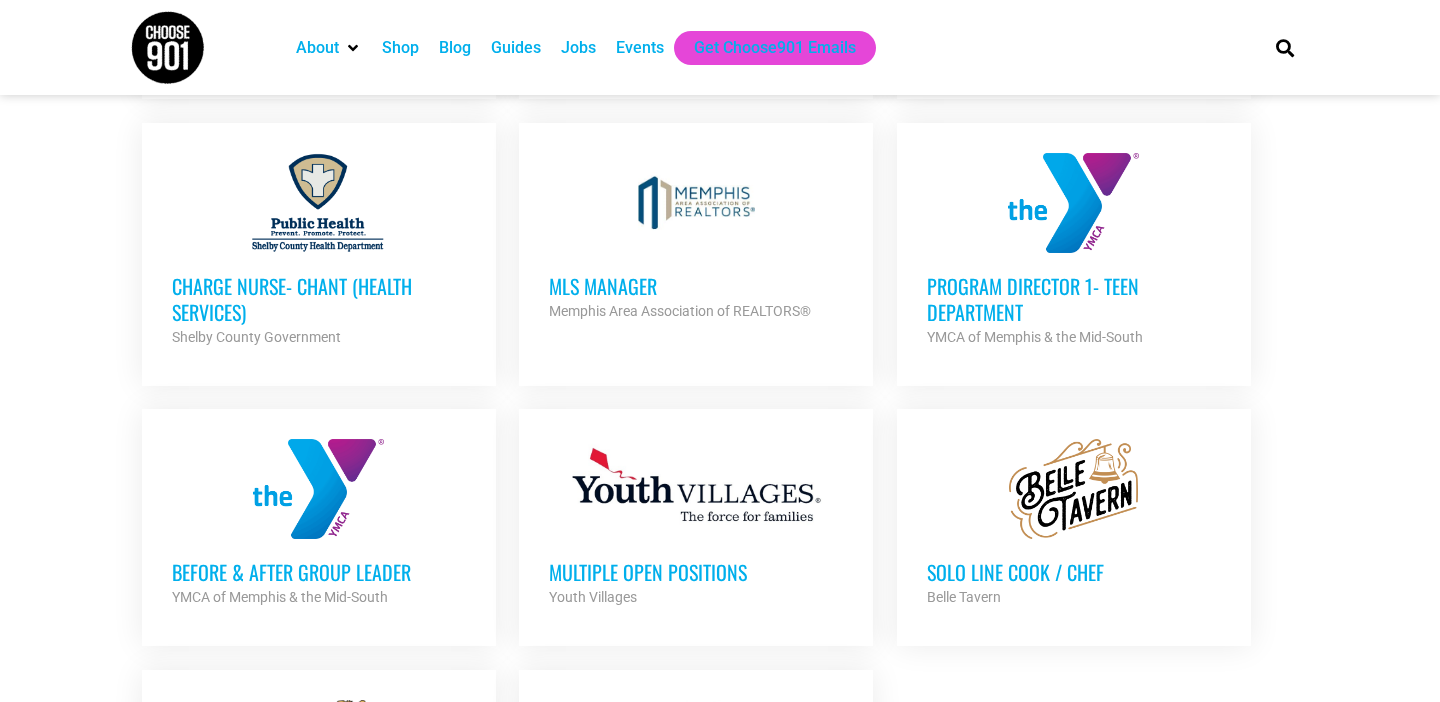 click on "Program Director 1- Teen Department" at bounding box center [1074, 299] 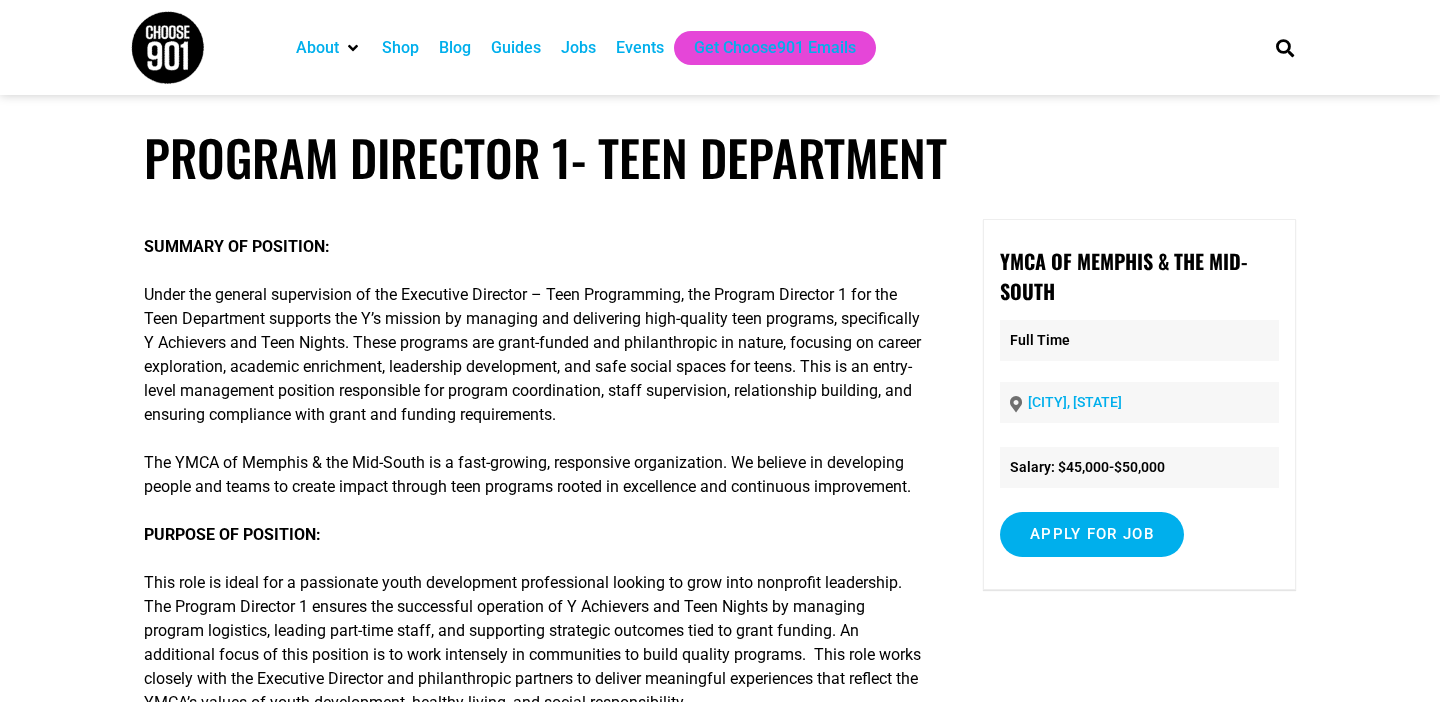 scroll, scrollTop: 0, scrollLeft: 0, axis: both 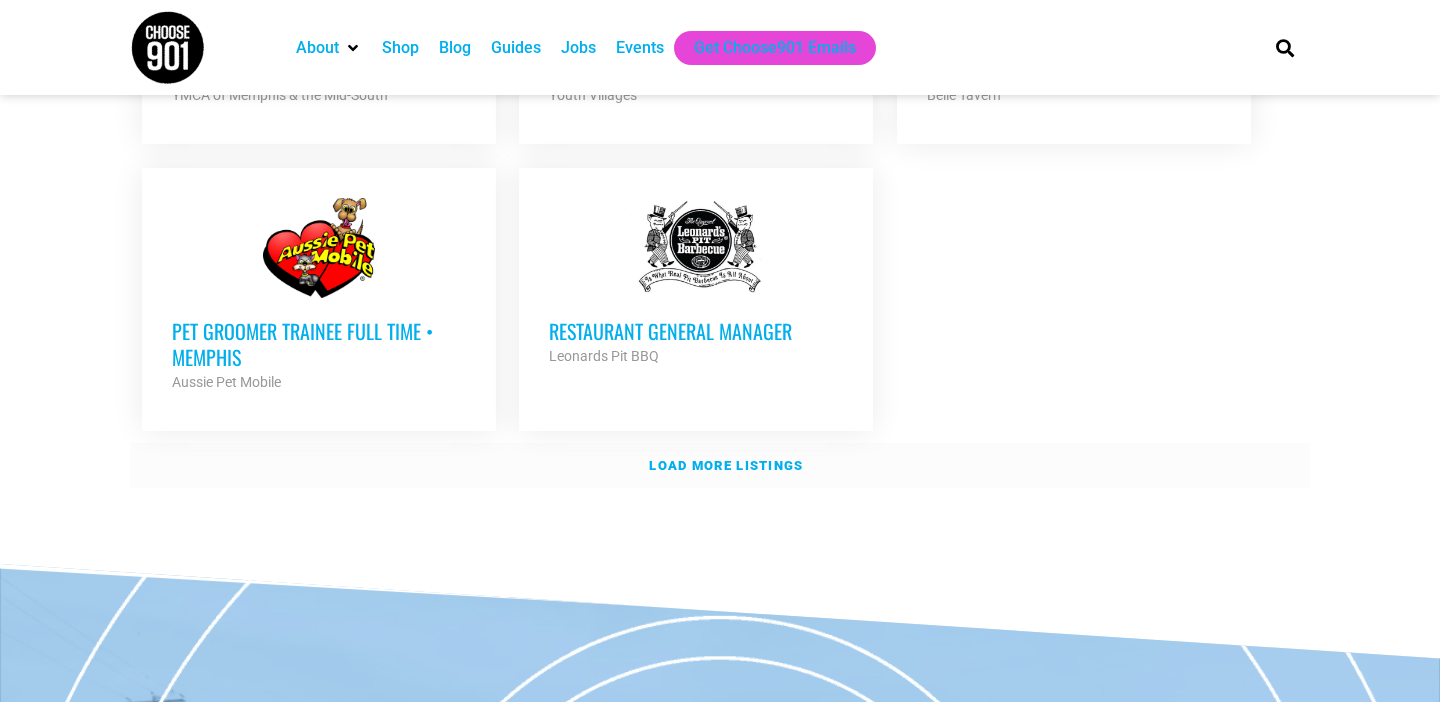 click on "Load more listings" at bounding box center [726, 465] 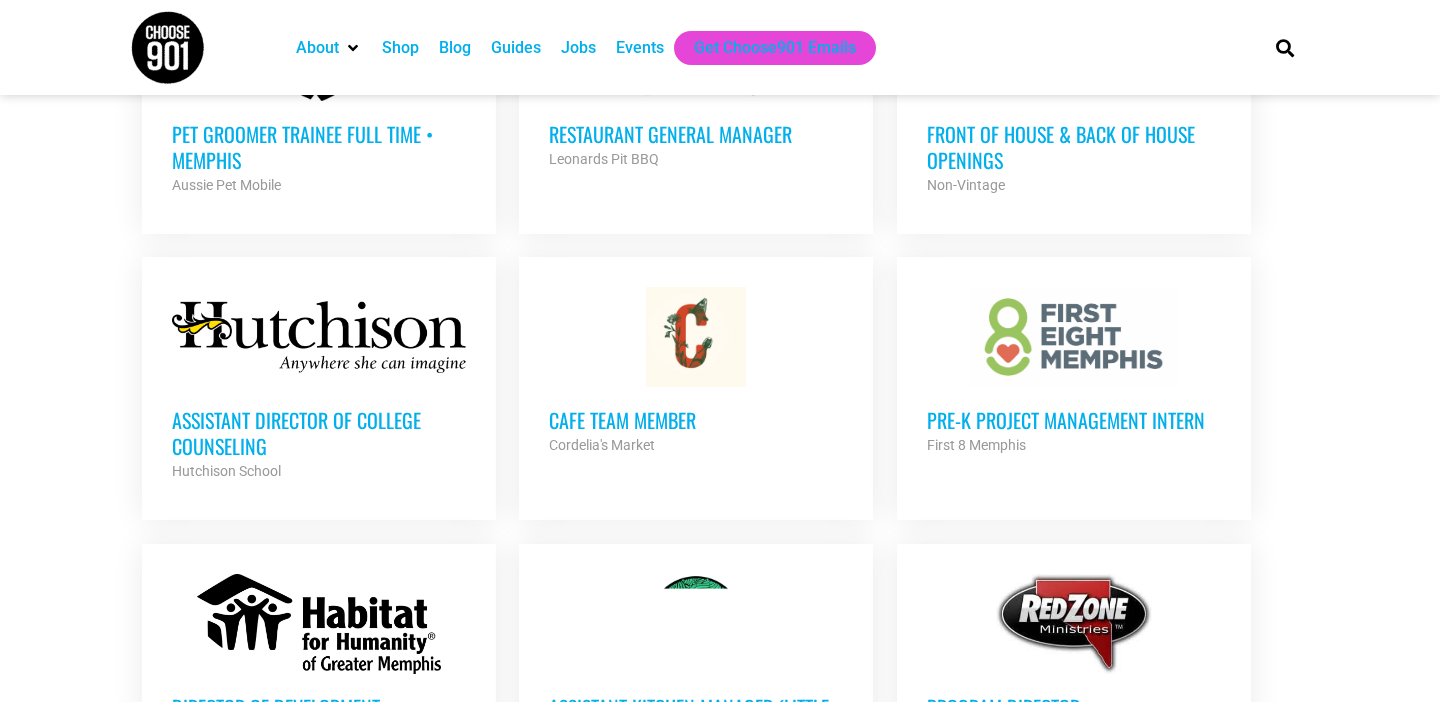 scroll, scrollTop: 2593, scrollLeft: 0, axis: vertical 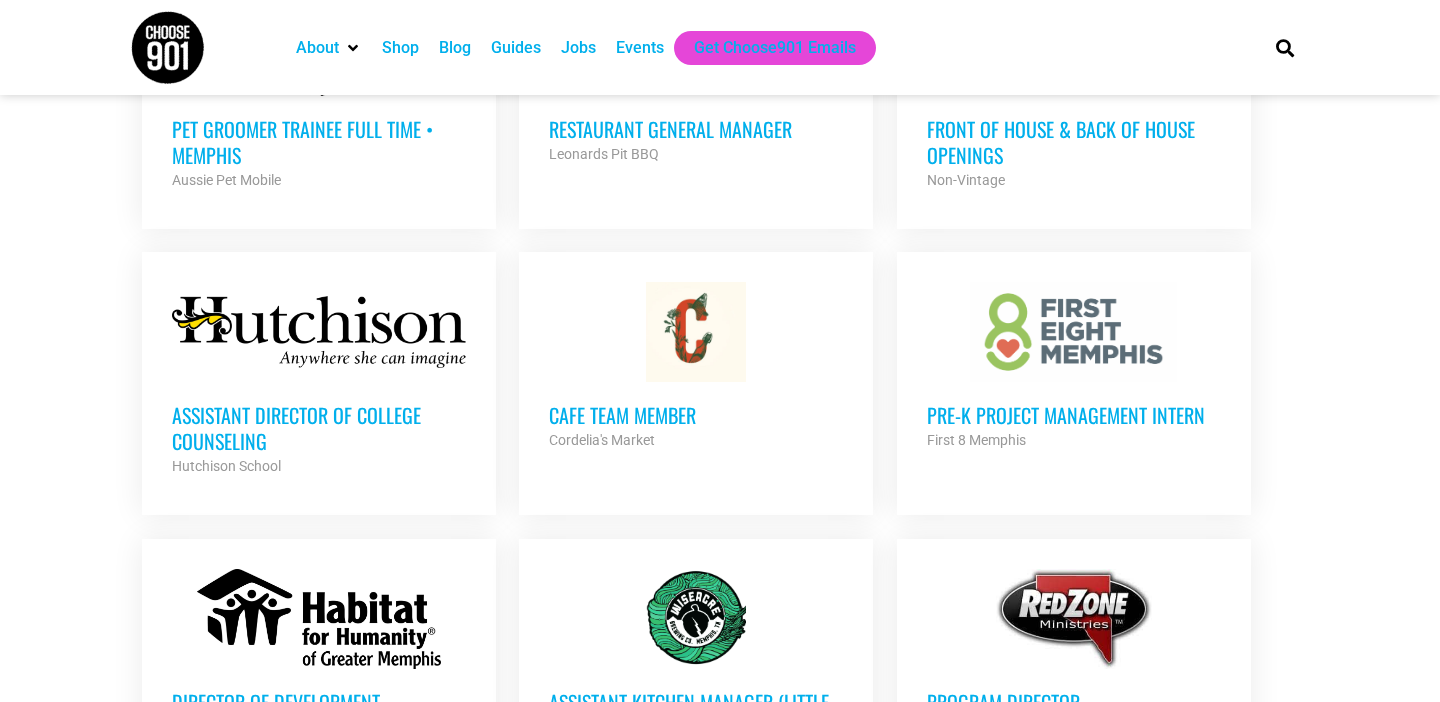 click on "Assistant Director of College Counseling" at bounding box center [319, 428] 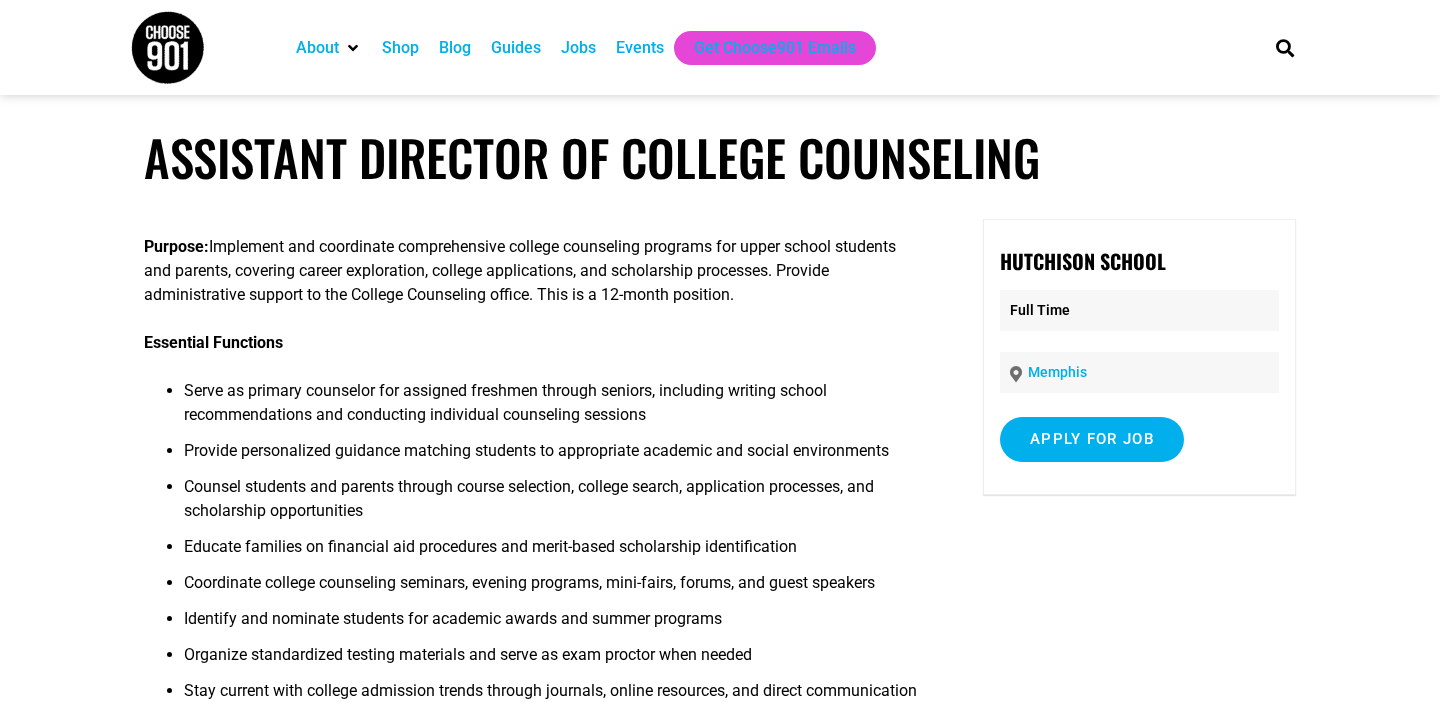 scroll, scrollTop: 0, scrollLeft: 0, axis: both 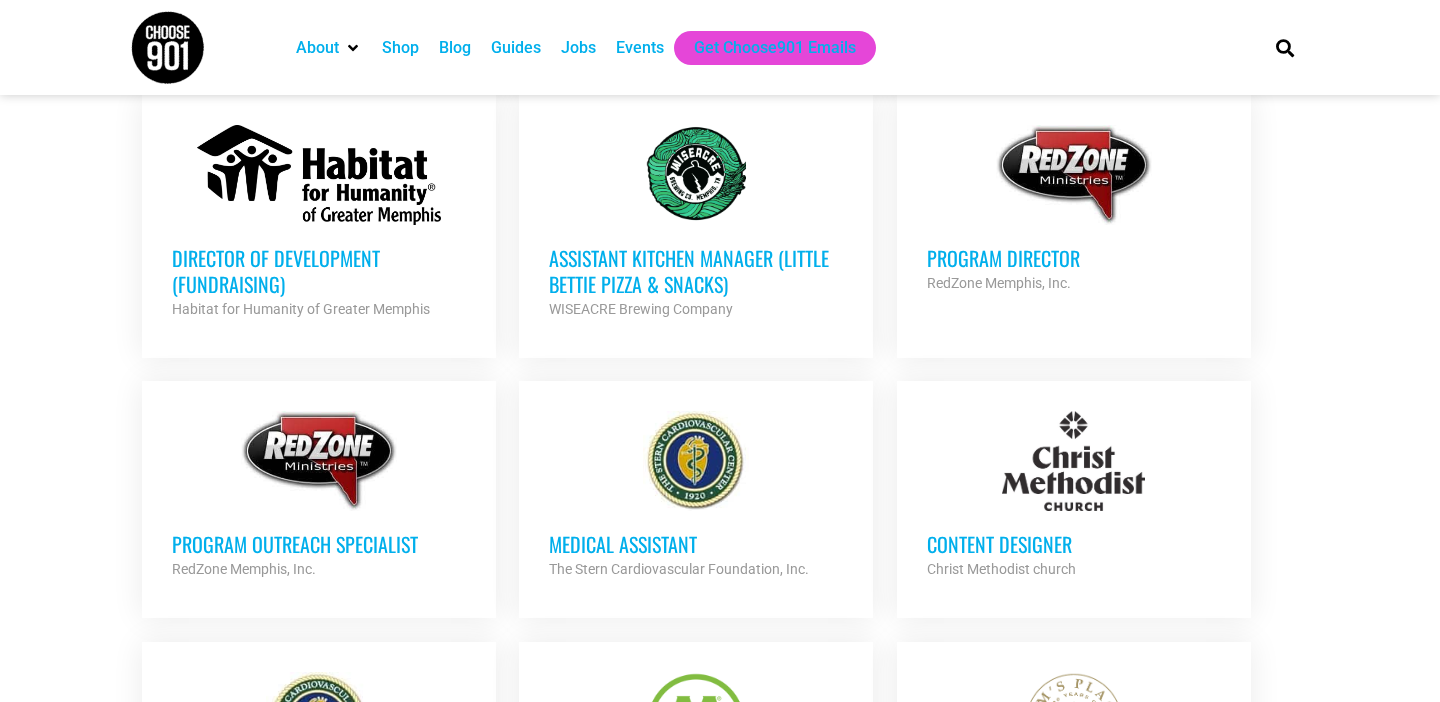 click on "Program Director" at bounding box center (1074, 258) 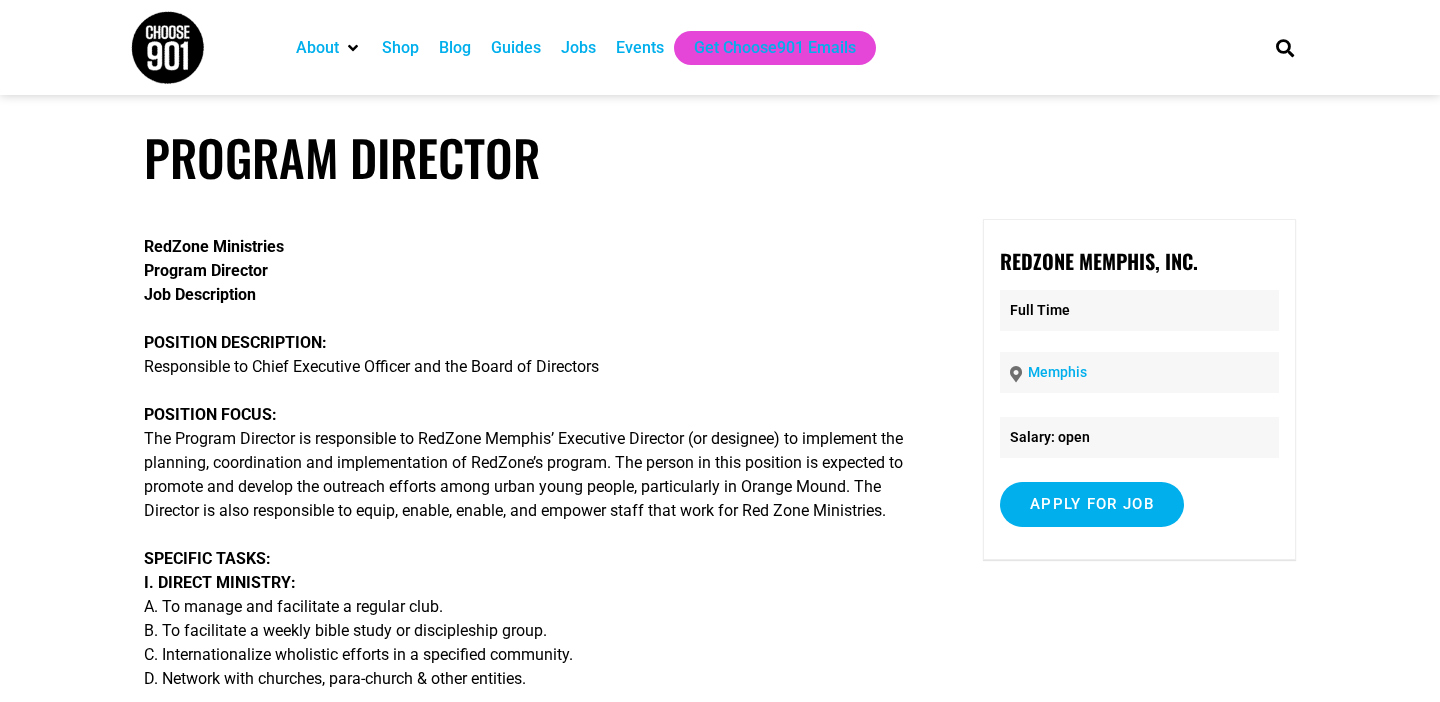 scroll, scrollTop: 0, scrollLeft: 0, axis: both 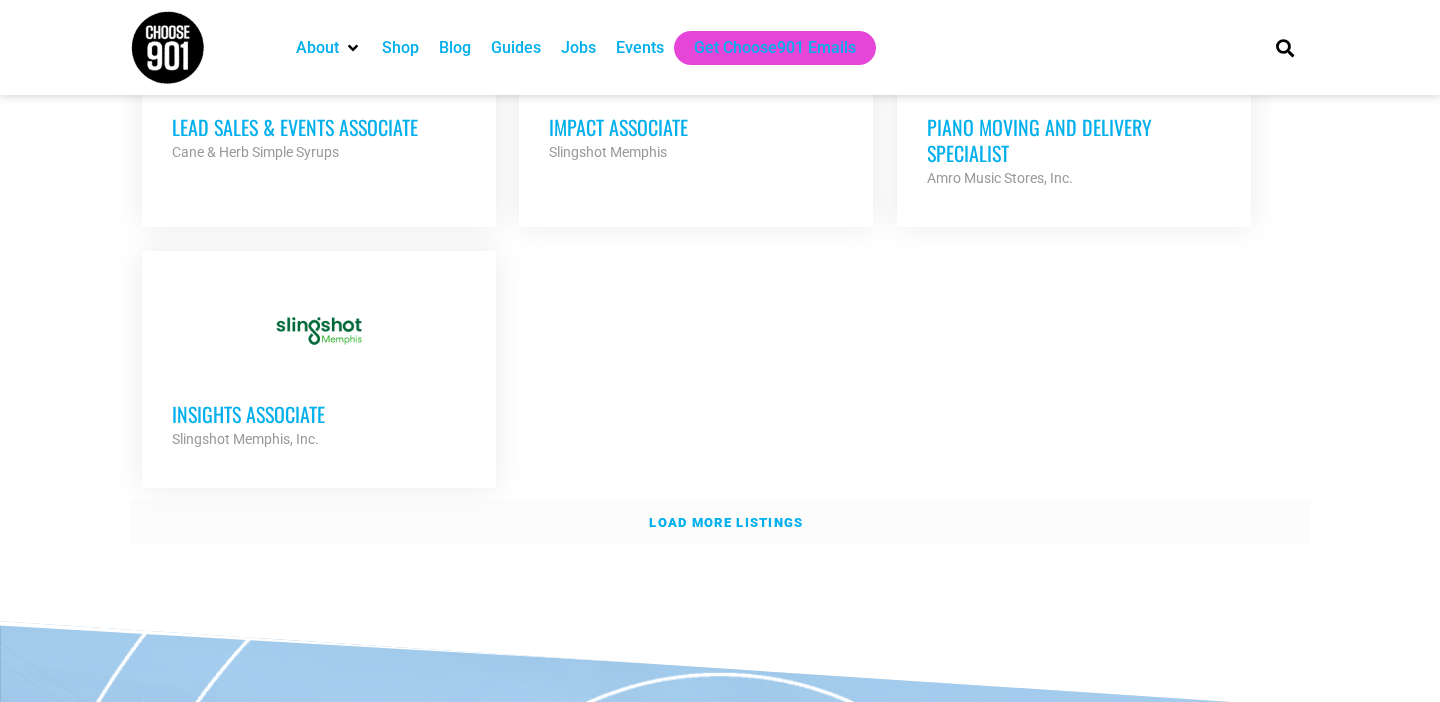 click on "Load more listings" at bounding box center (726, 522) 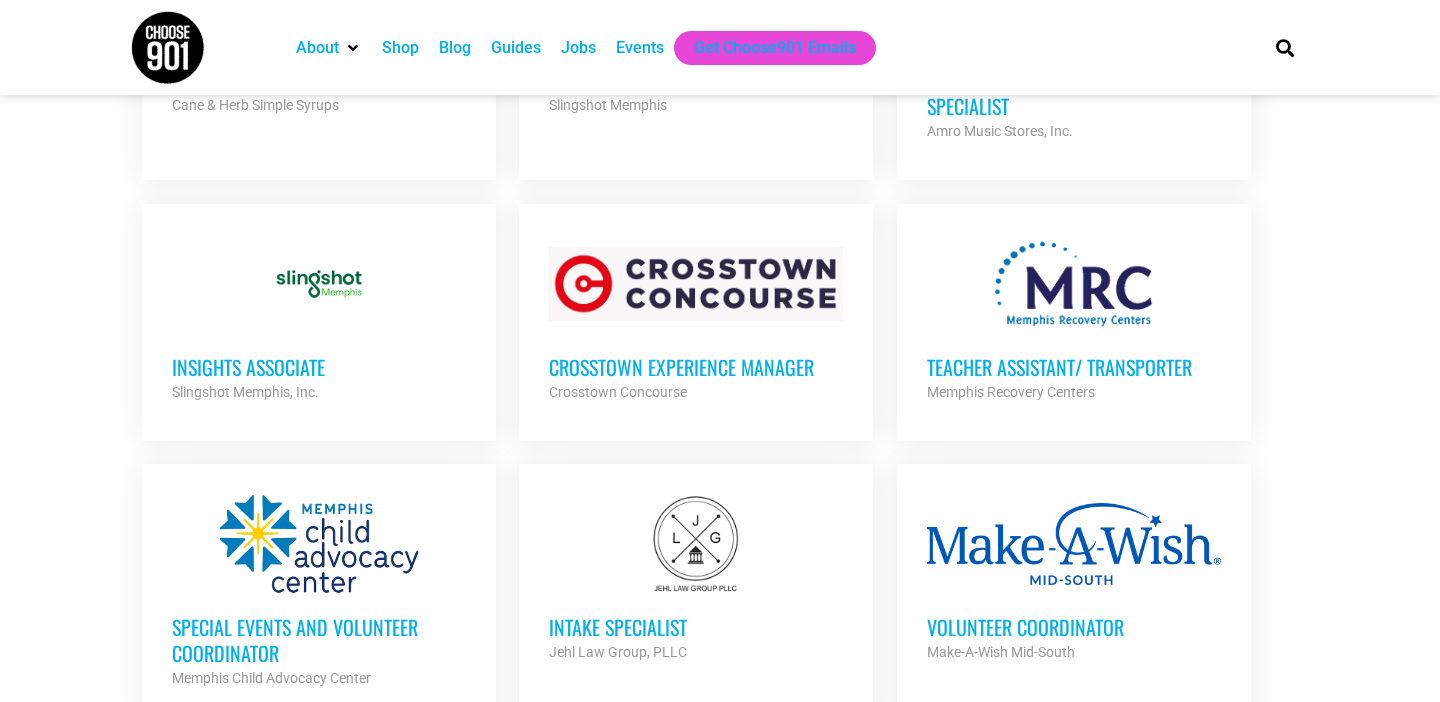 scroll, scrollTop: 4338, scrollLeft: 0, axis: vertical 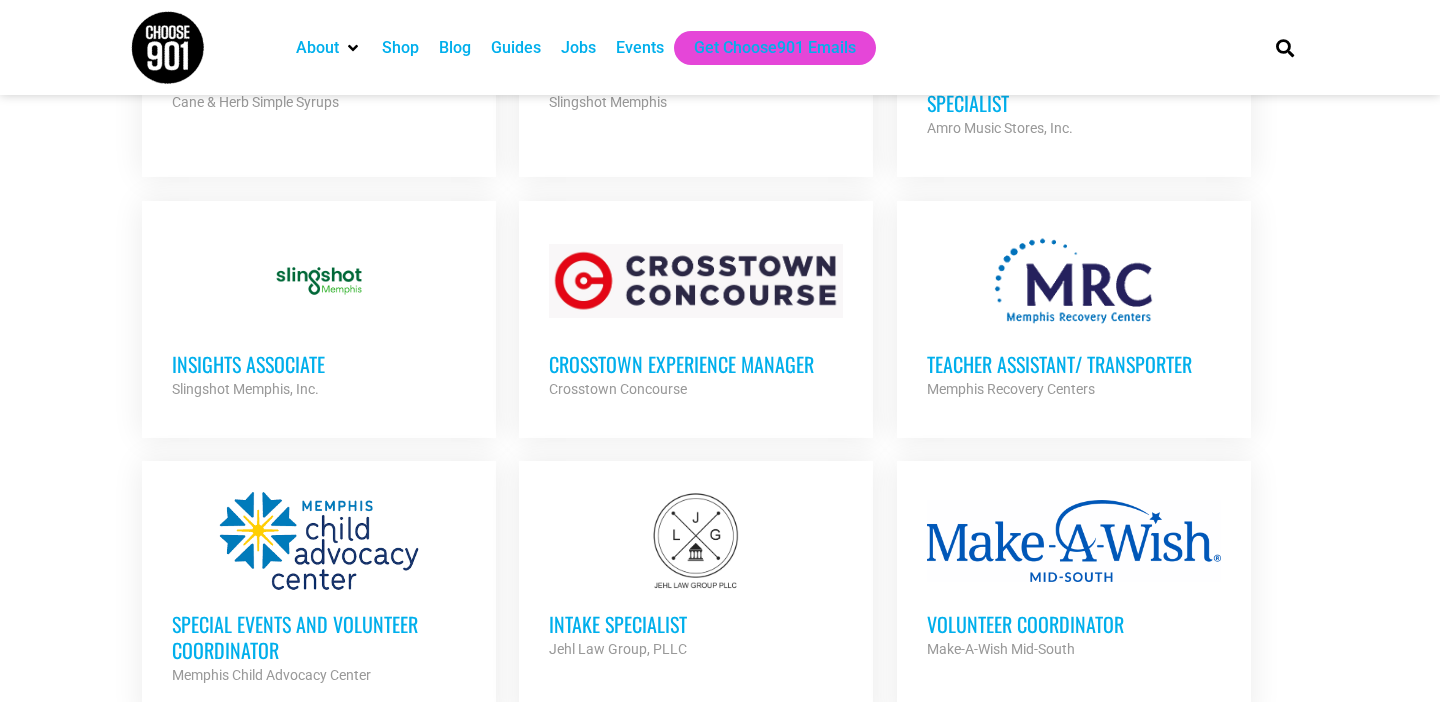 click at bounding box center [696, 281] 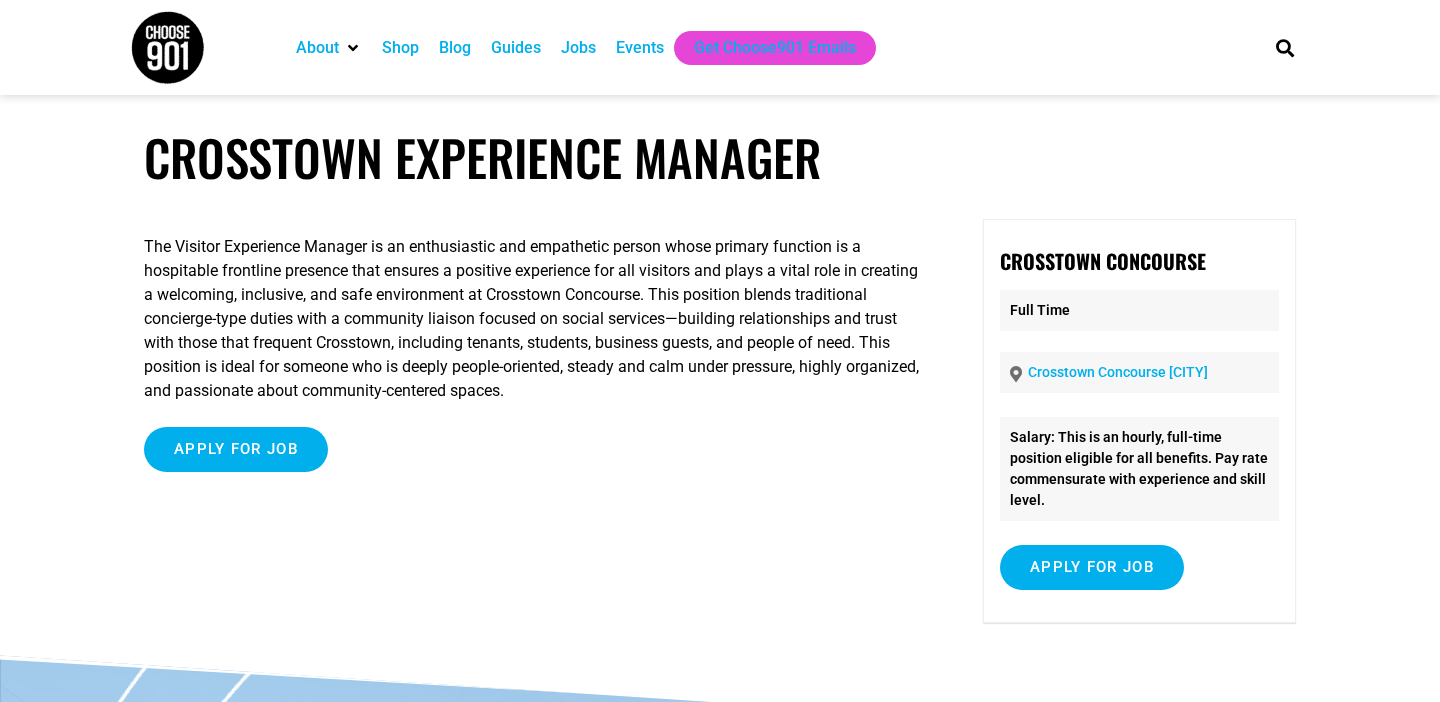 scroll, scrollTop: 0, scrollLeft: 0, axis: both 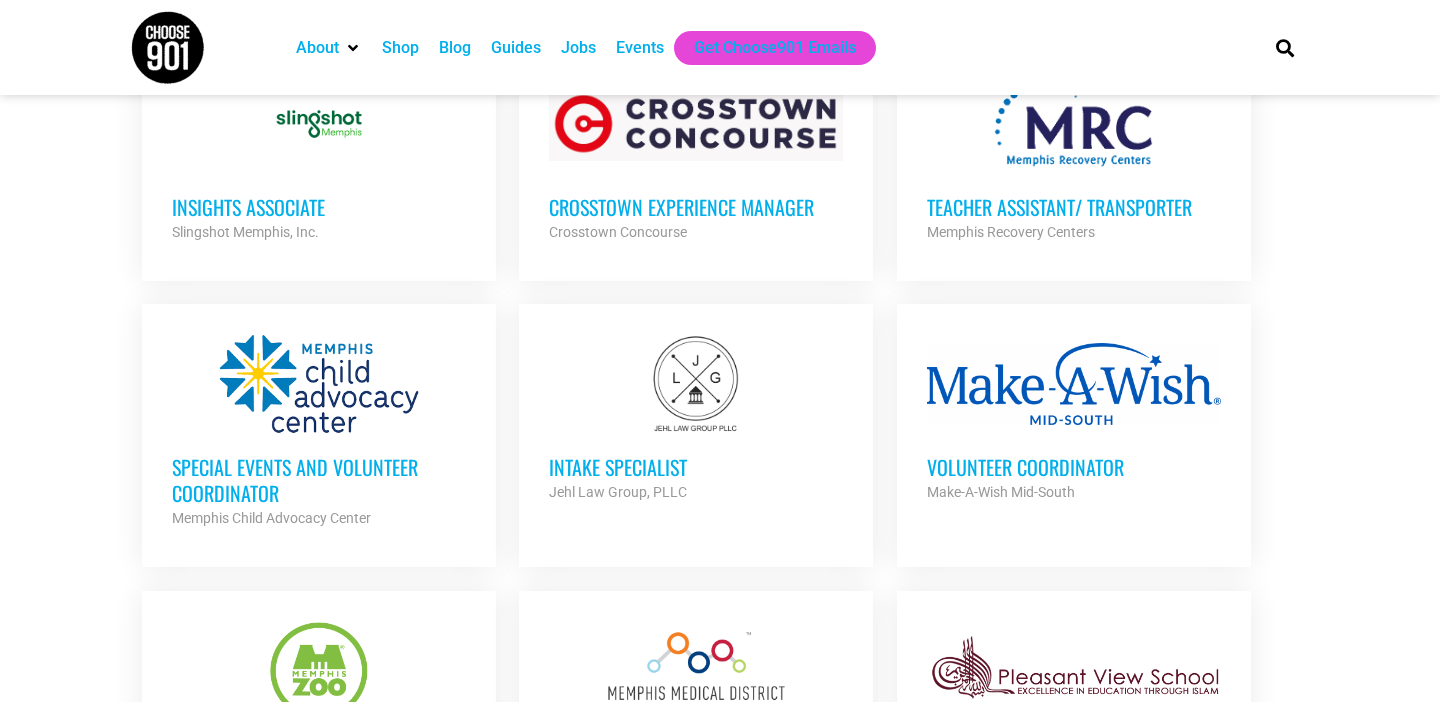 click on "Special Events and Volunteer Coordinator" at bounding box center [319, 480] 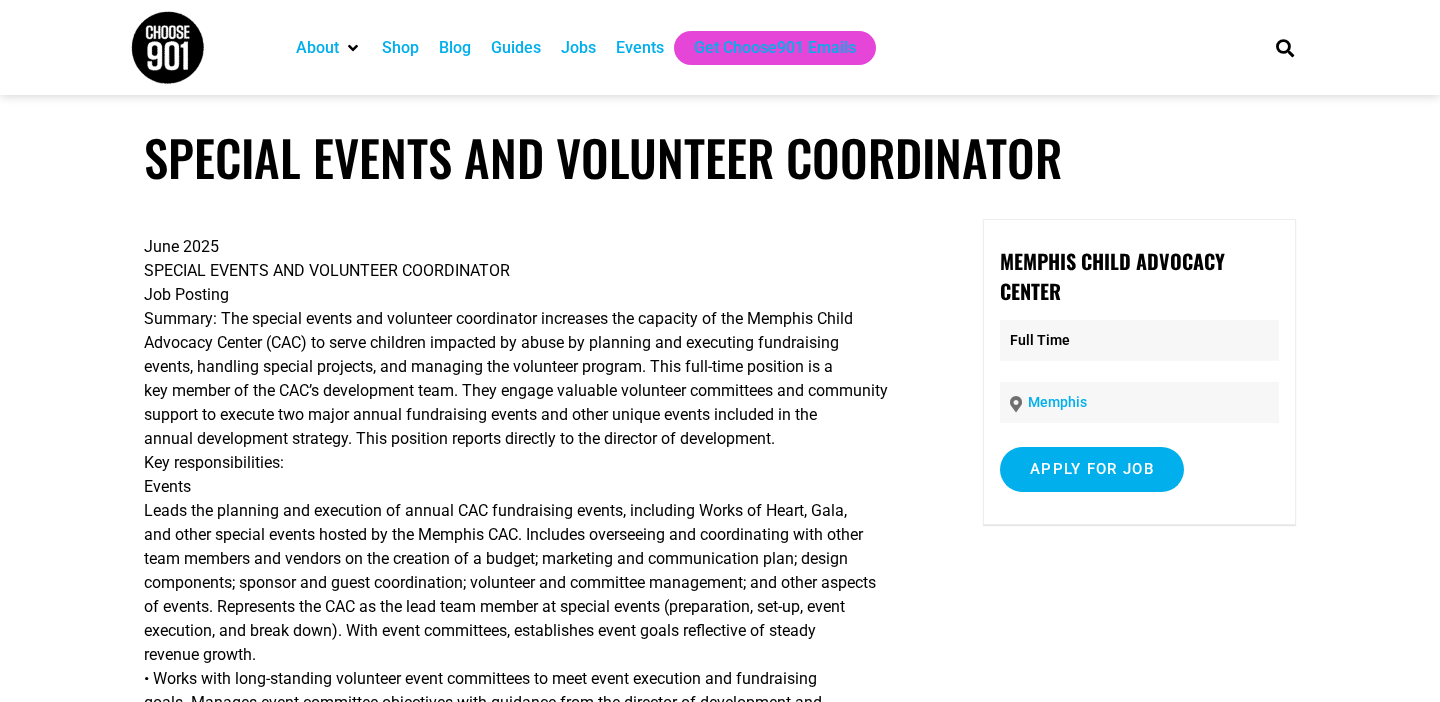 scroll, scrollTop: 0, scrollLeft: 0, axis: both 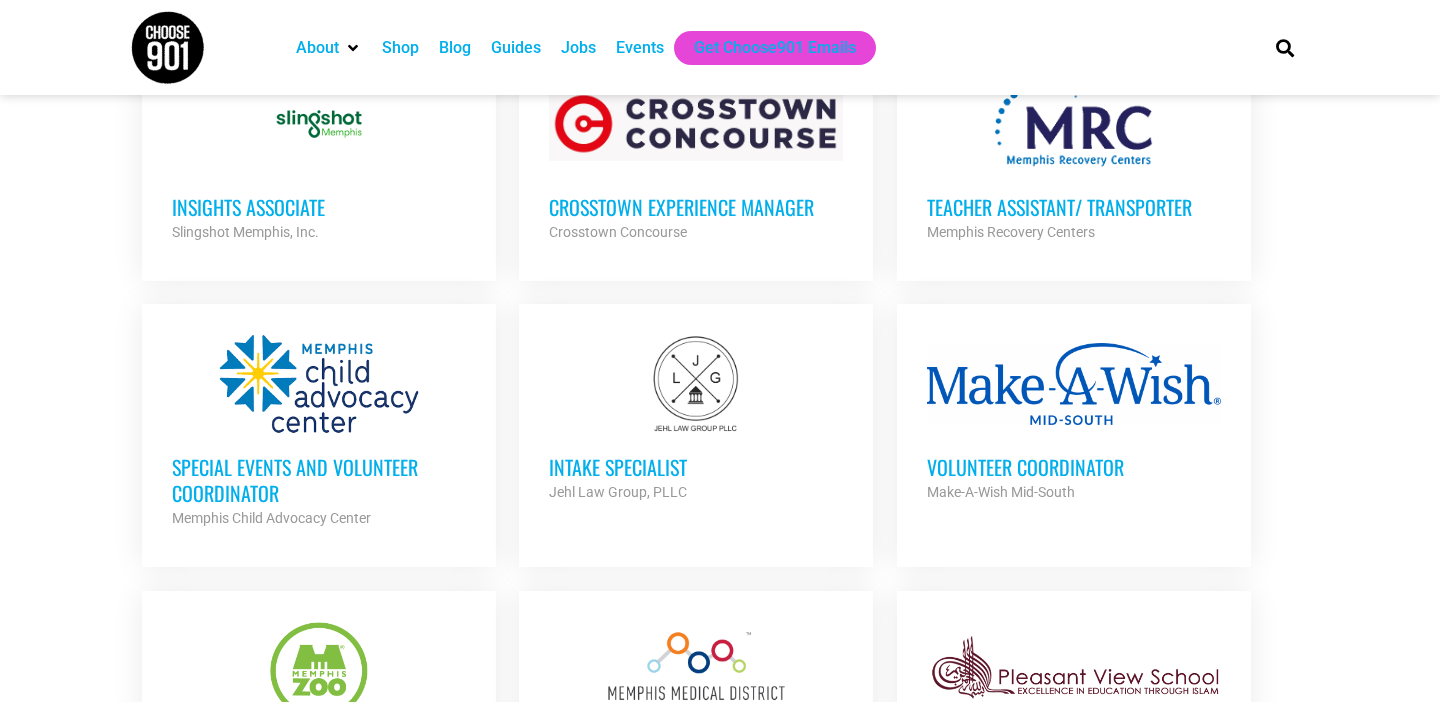 click on "Volunteer Coordinator" at bounding box center [1074, 467] 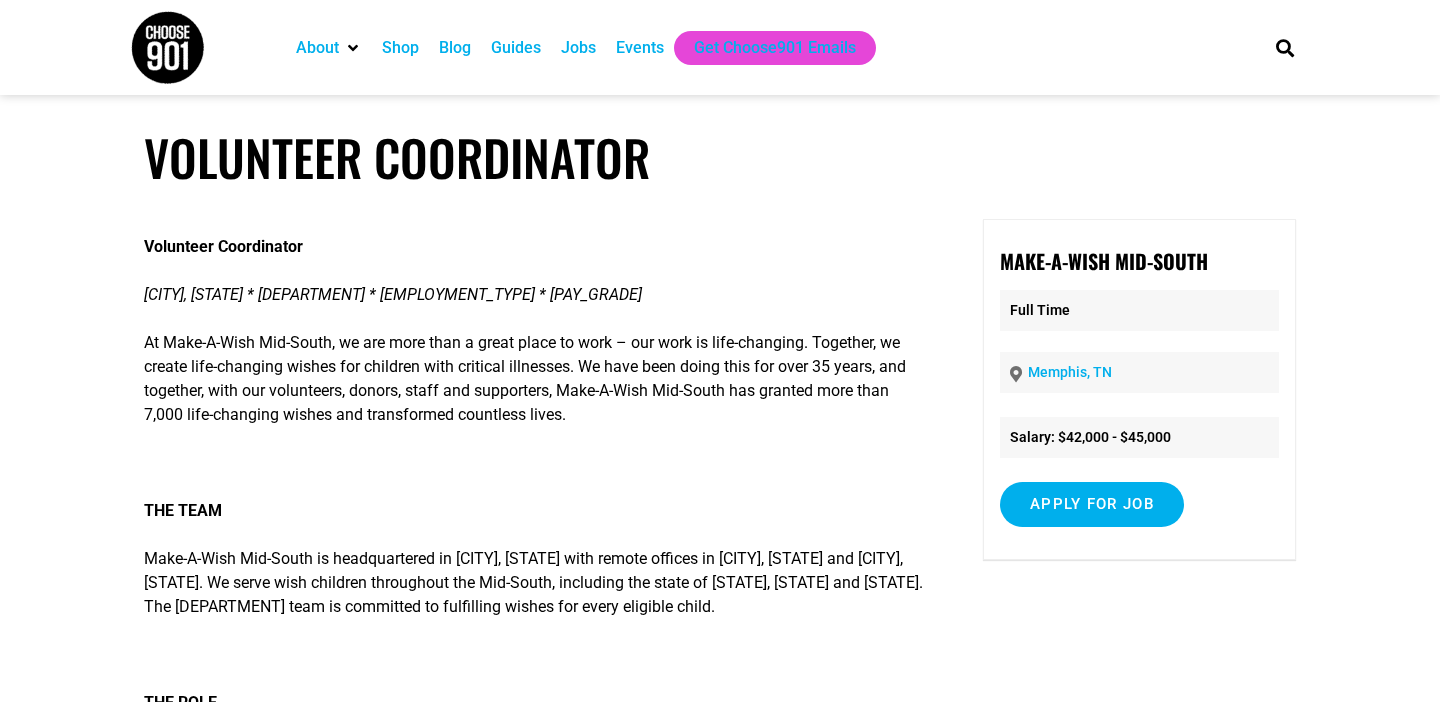 scroll, scrollTop: 0, scrollLeft: 0, axis: both 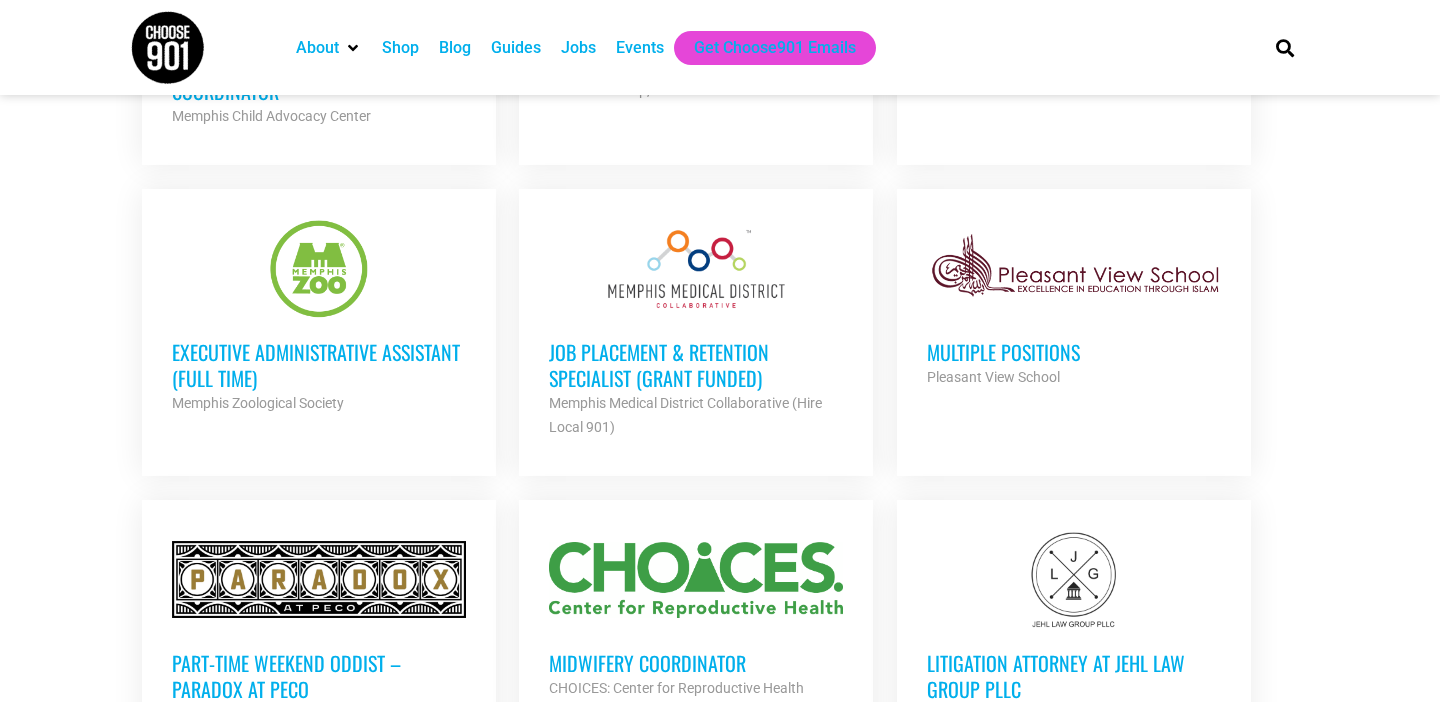 click on "Job Placement & Retention Specialist (GRANT FUNDED)" at bounding box center [696, 365] 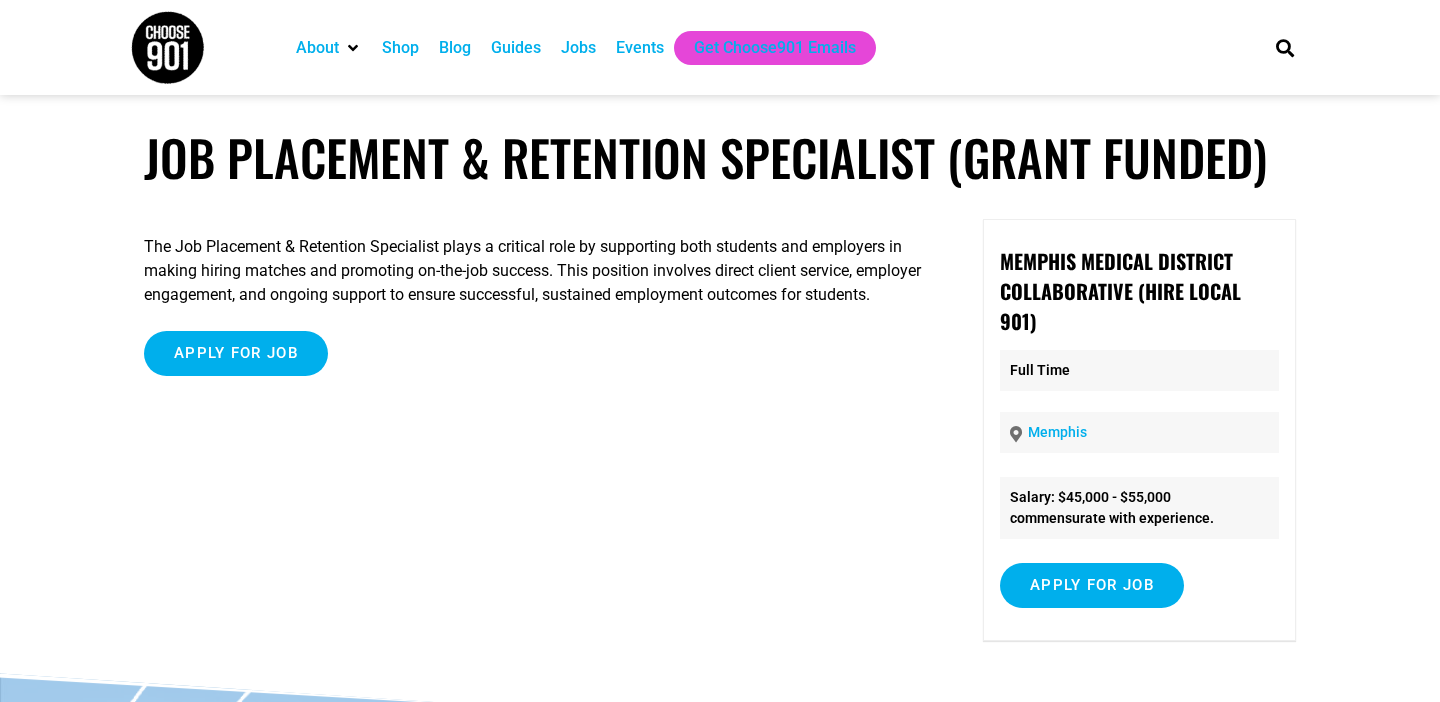 scroll, scrollTop: 0, scrollLeft: 0, axis: both 